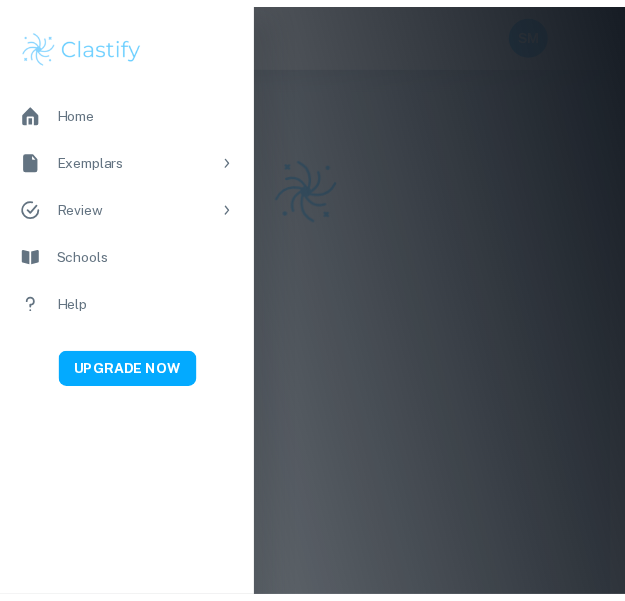 scroll, scrollTop: 0, scrollLeft: 0, axis: both 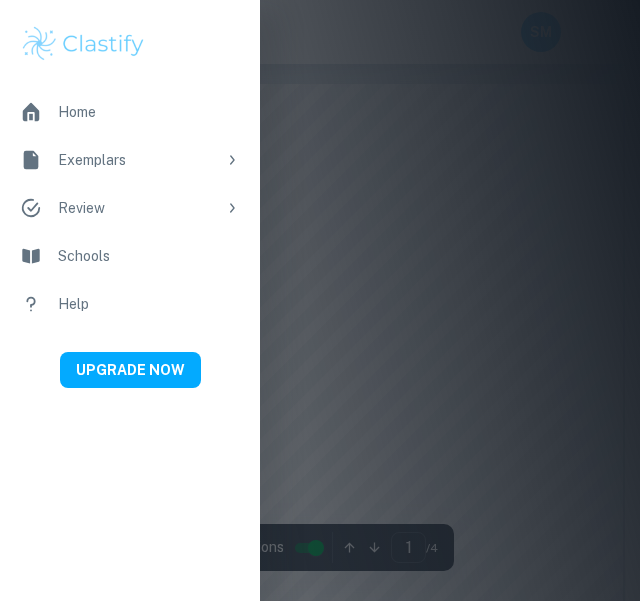 click on "Home" at bounding box center (149, 112) 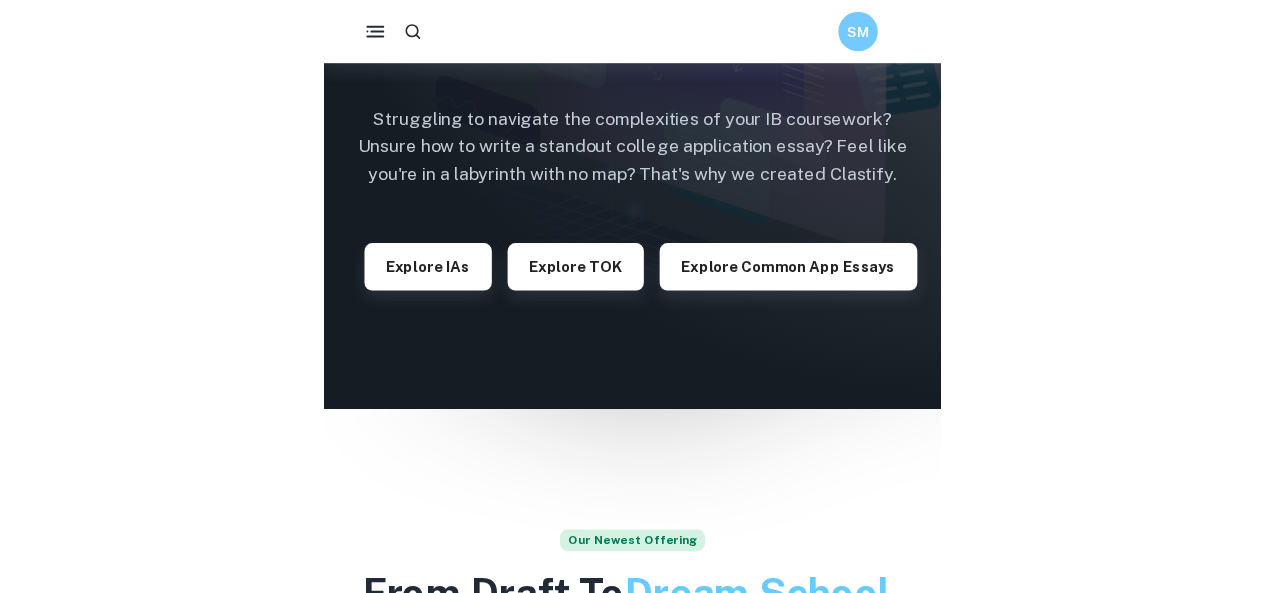 scroll, scrollTop: 0, scrollLeft: 0, axis: both 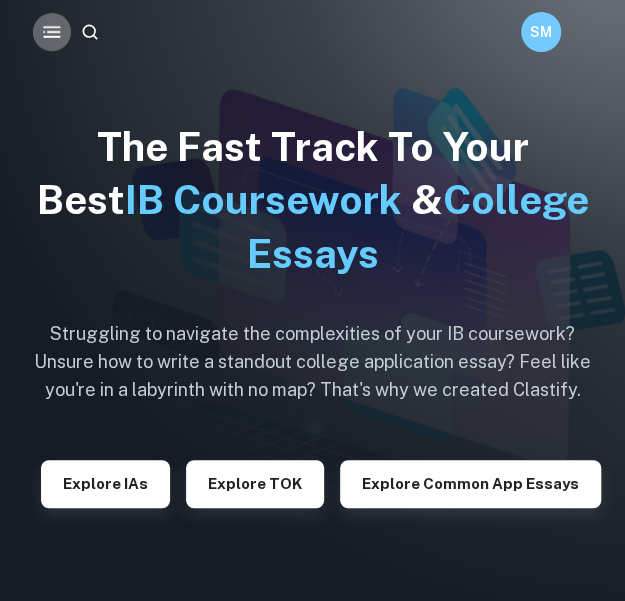 click 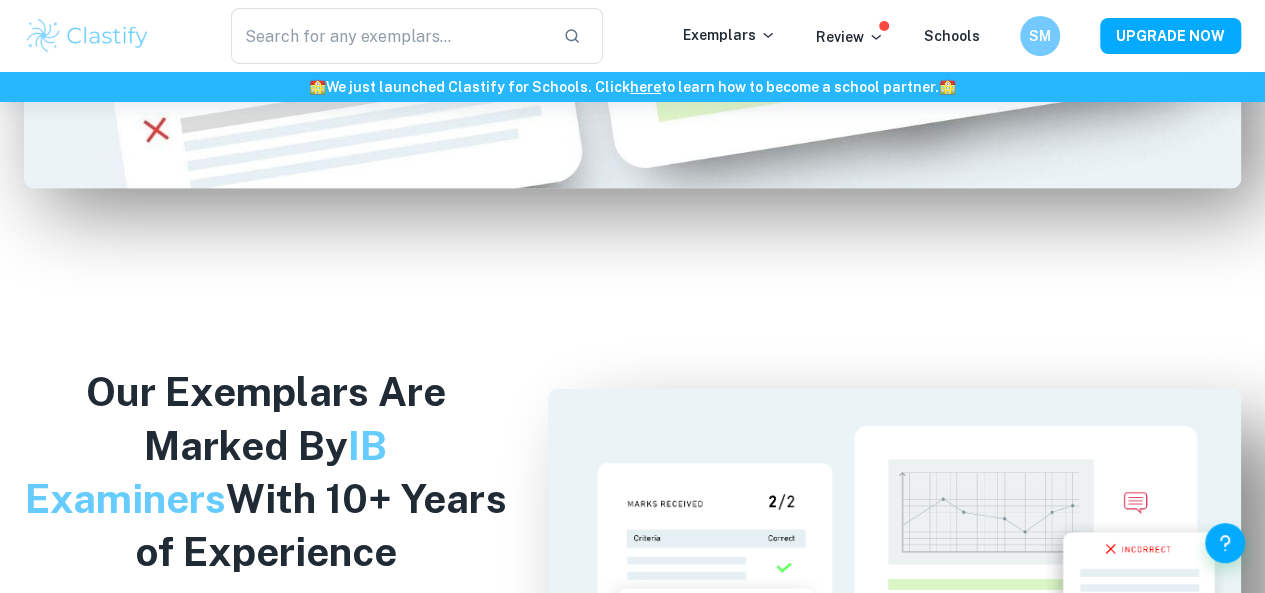 scroll, scrollTop: 1621, scrollLeft: 0, axis: vertical 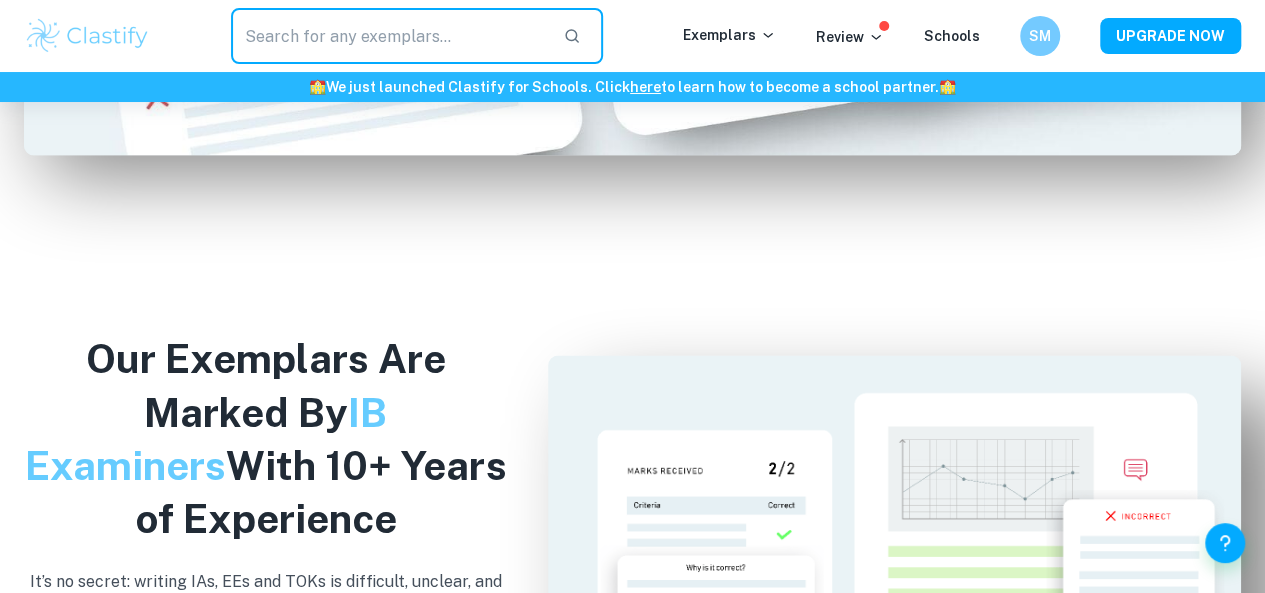 click at bounding box center (389, 36) 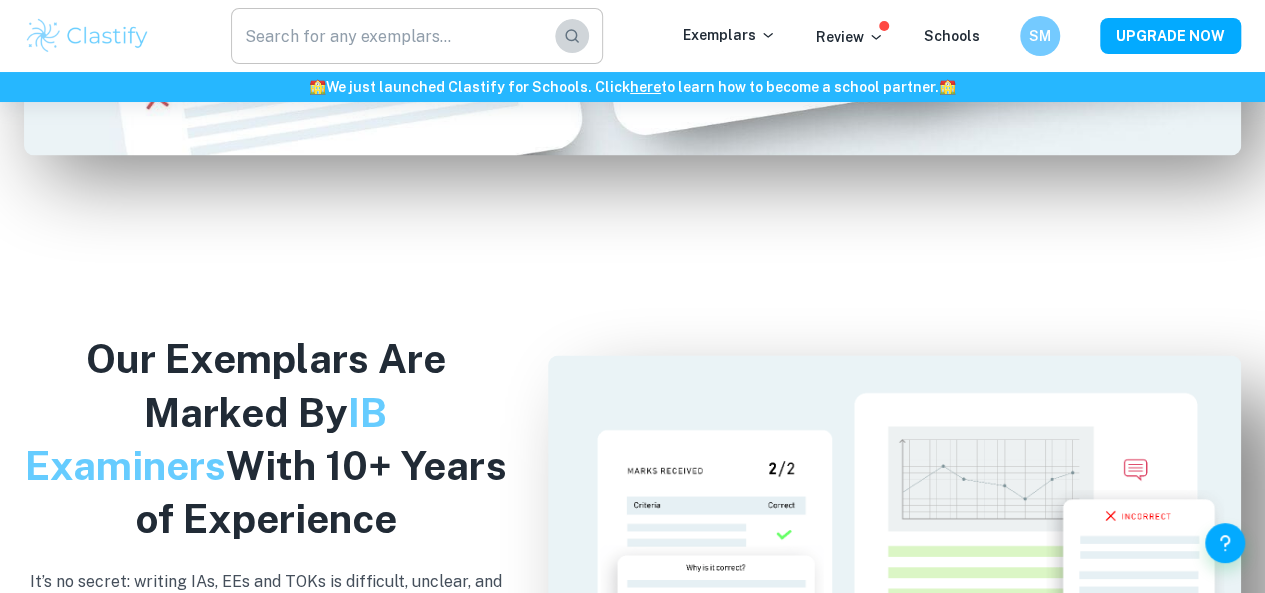 click 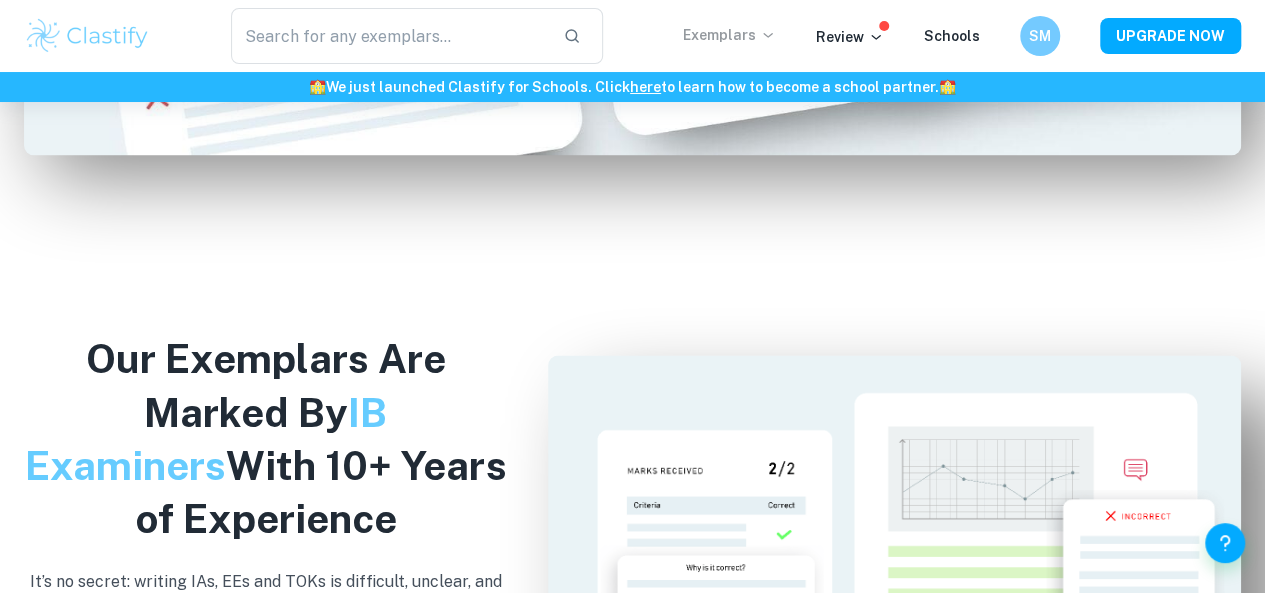 click on "Exemplars" at bounding box center (729, 35) 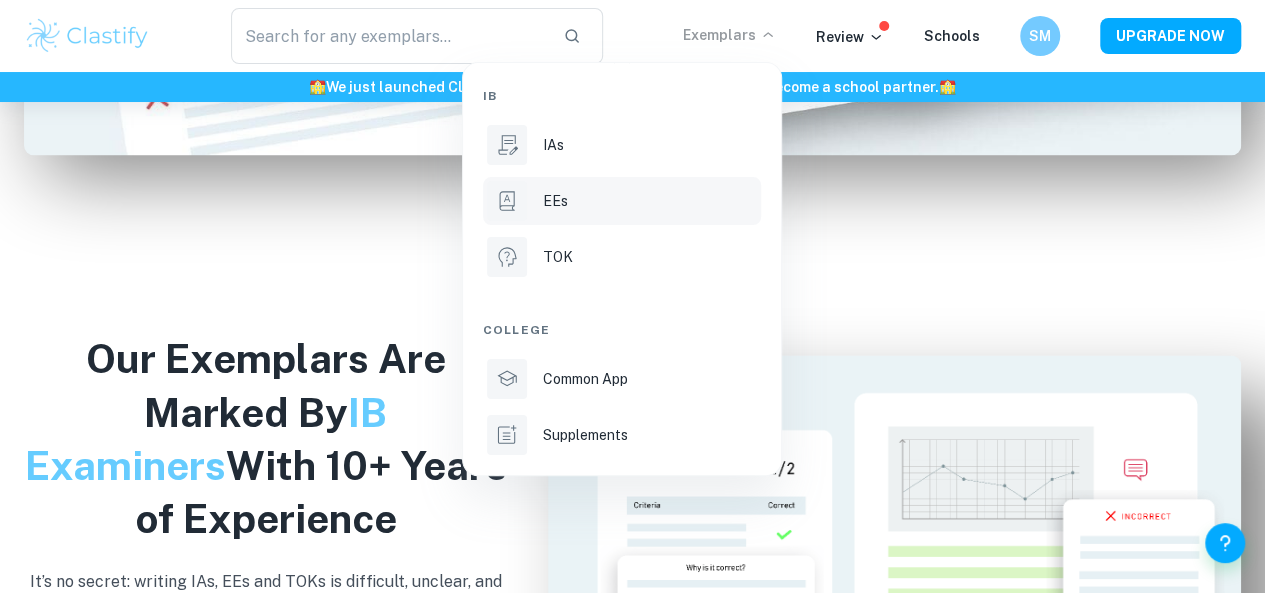 click 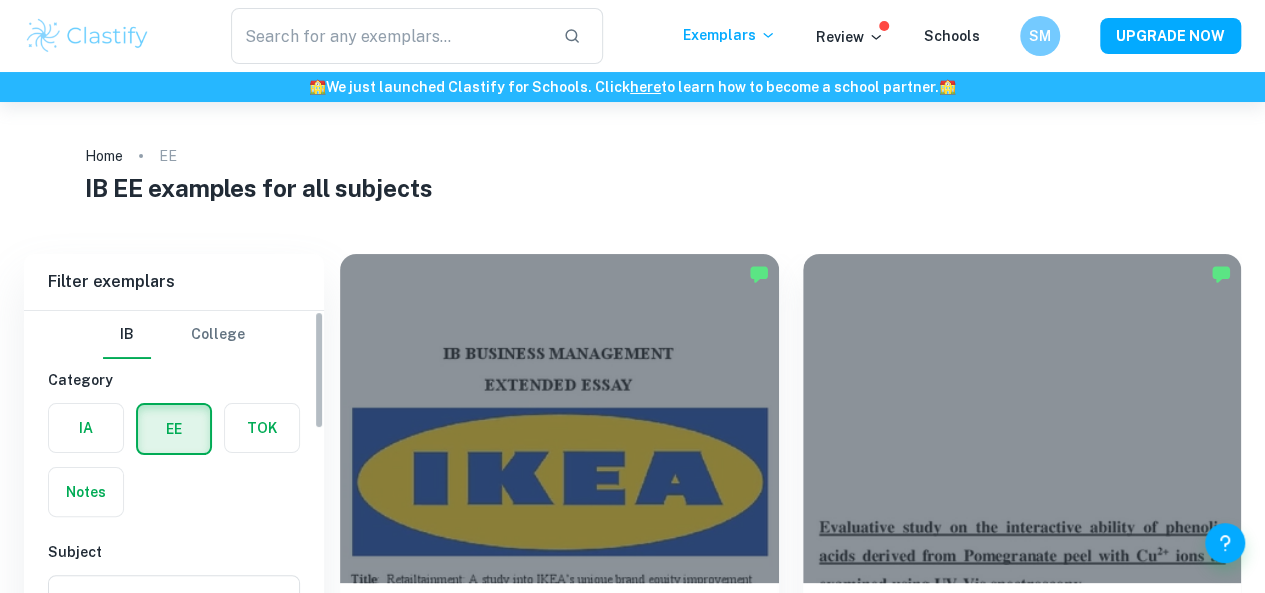 scroll, scrollTop: 365, scrollLeft: 0, axis: vertical 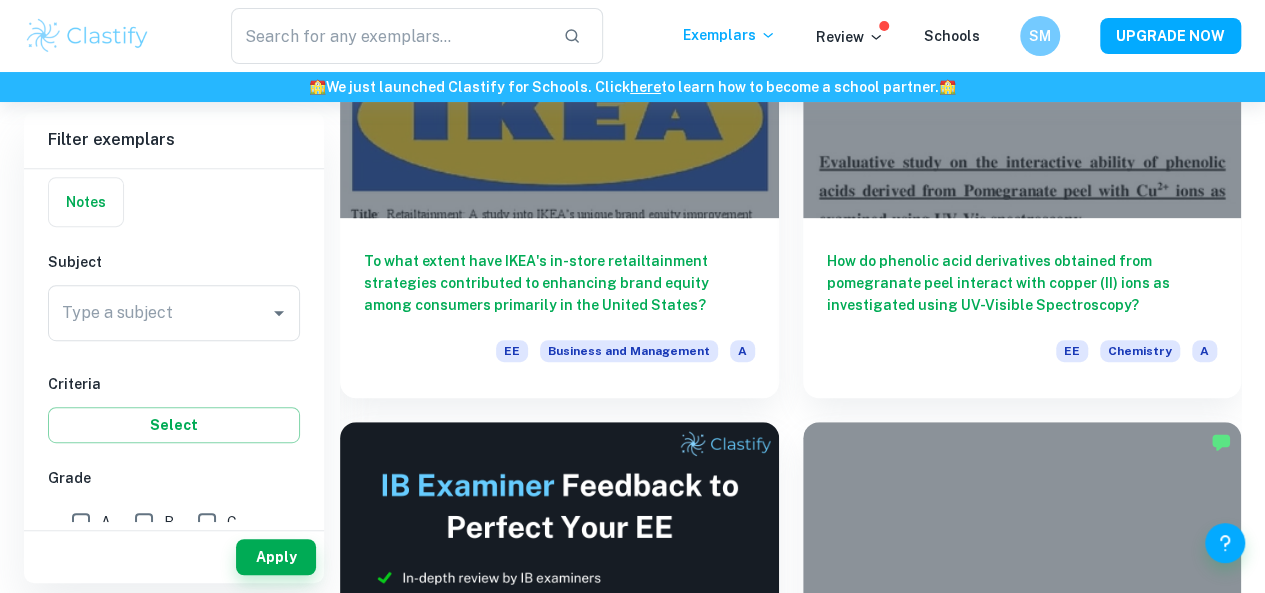 click on "Subject Type a subject Type a subject" at bounding box center [174, 300] 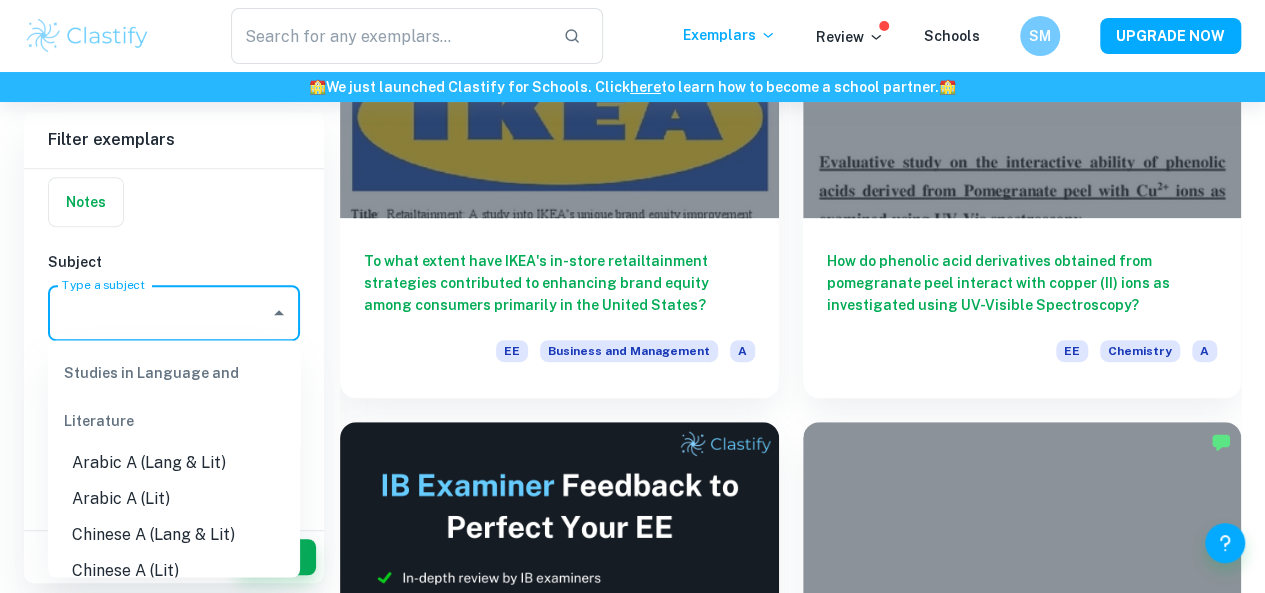 click on "Type a subject" at bounding box center [159, 313] 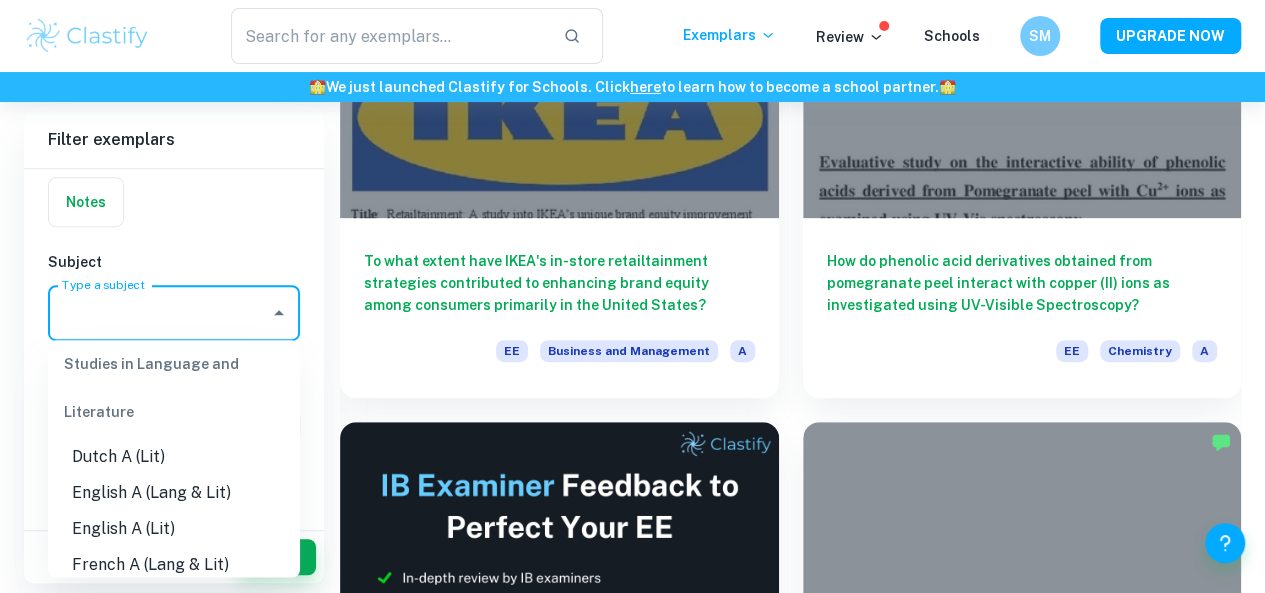 scroll, scrollTop: 189, scrollLeft: 0, axis: vertical 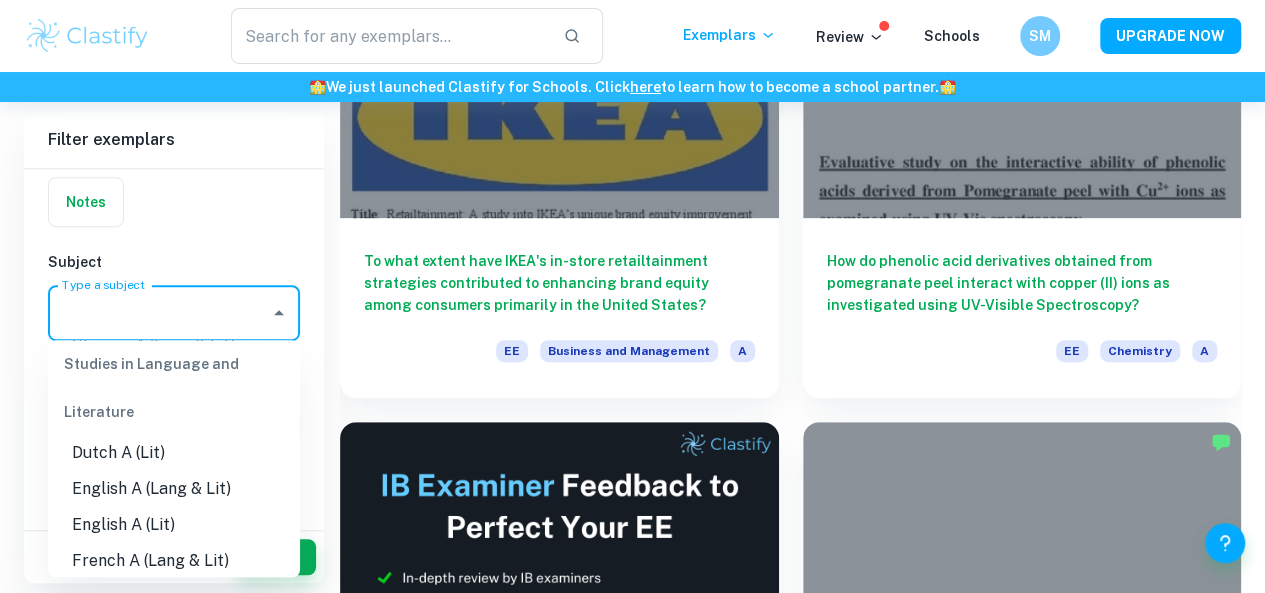 click on "English A (Lit)" at bounding box center (174, 525) 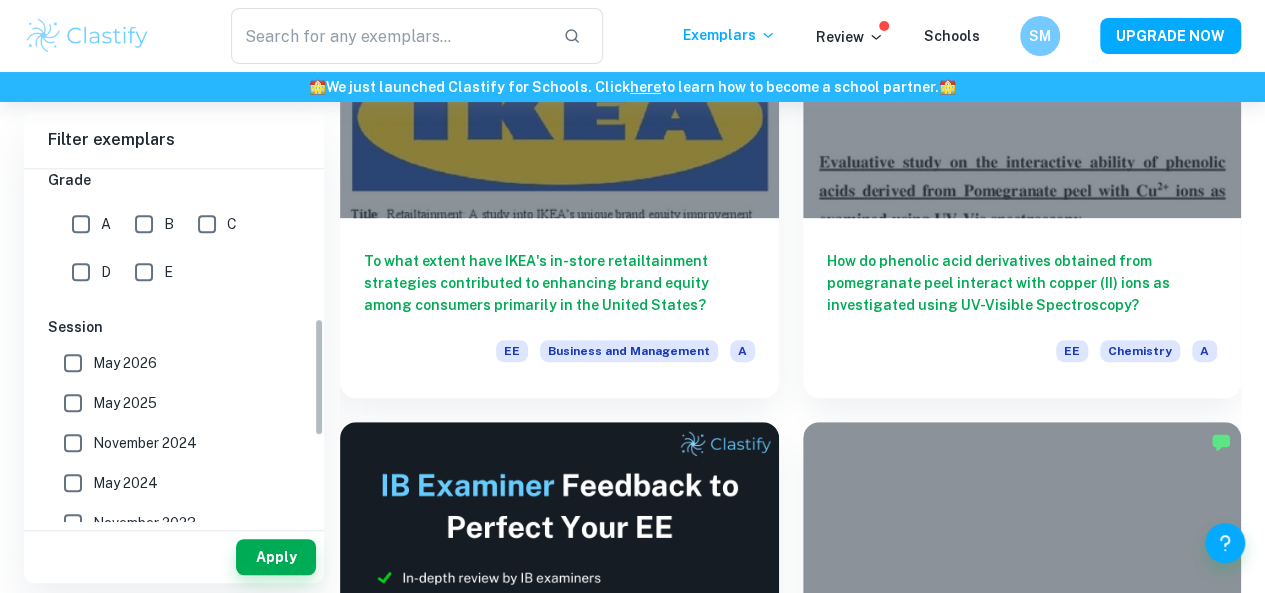 scroll, scrollTop: 448, scrollLeft: 0, axis: vertical 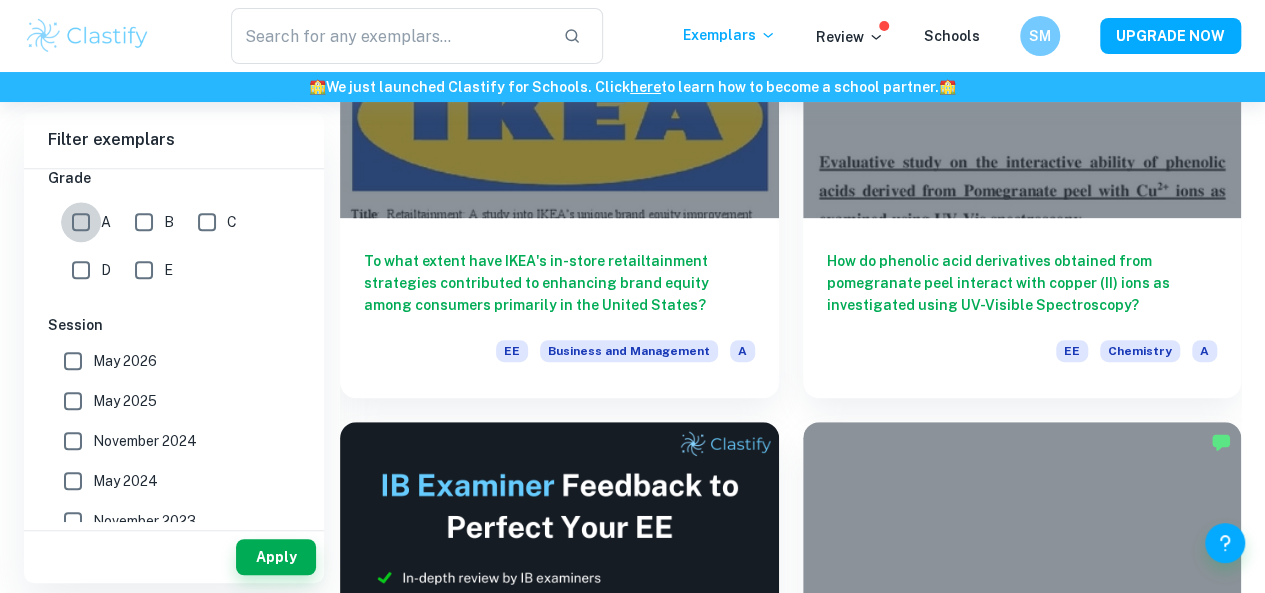 click on "A" at bounding box center [81, 222] 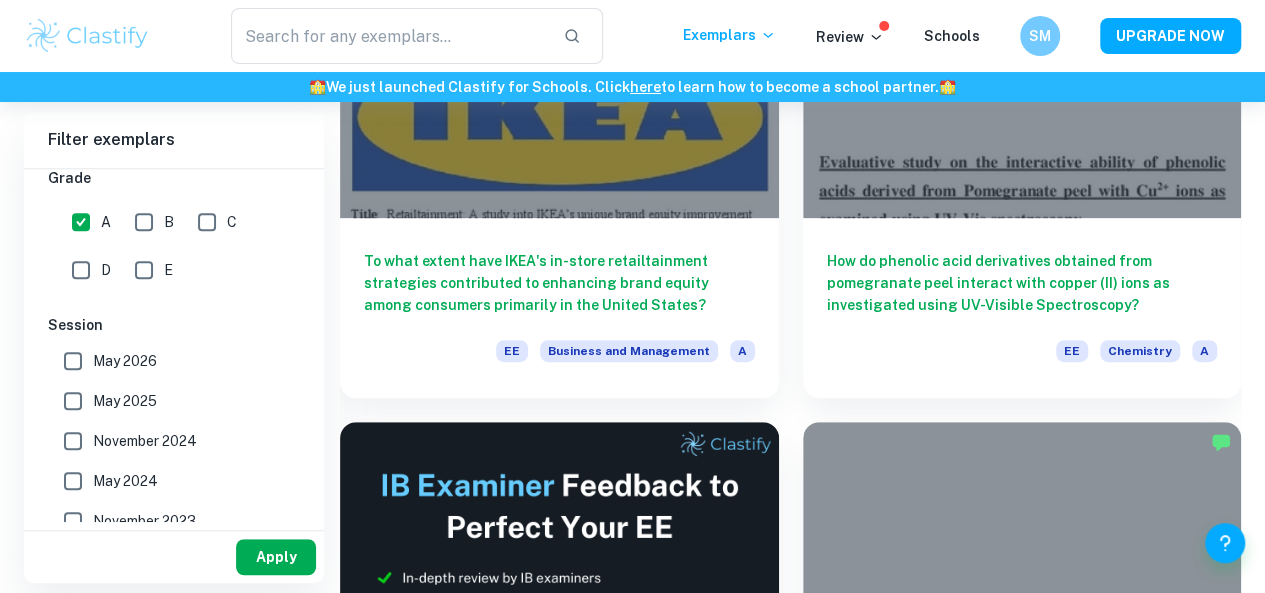 click on "Apply" at bounding box center (276, 557) 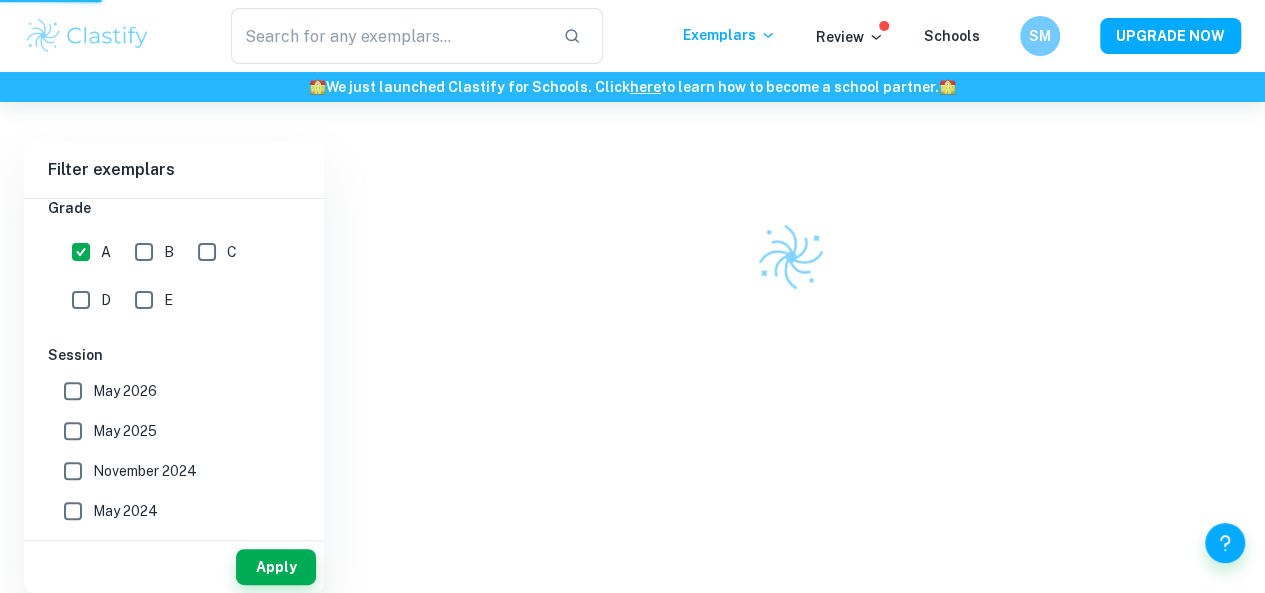 scroll, scrollTop: 102, scrollLeft: 0, axis: vertical 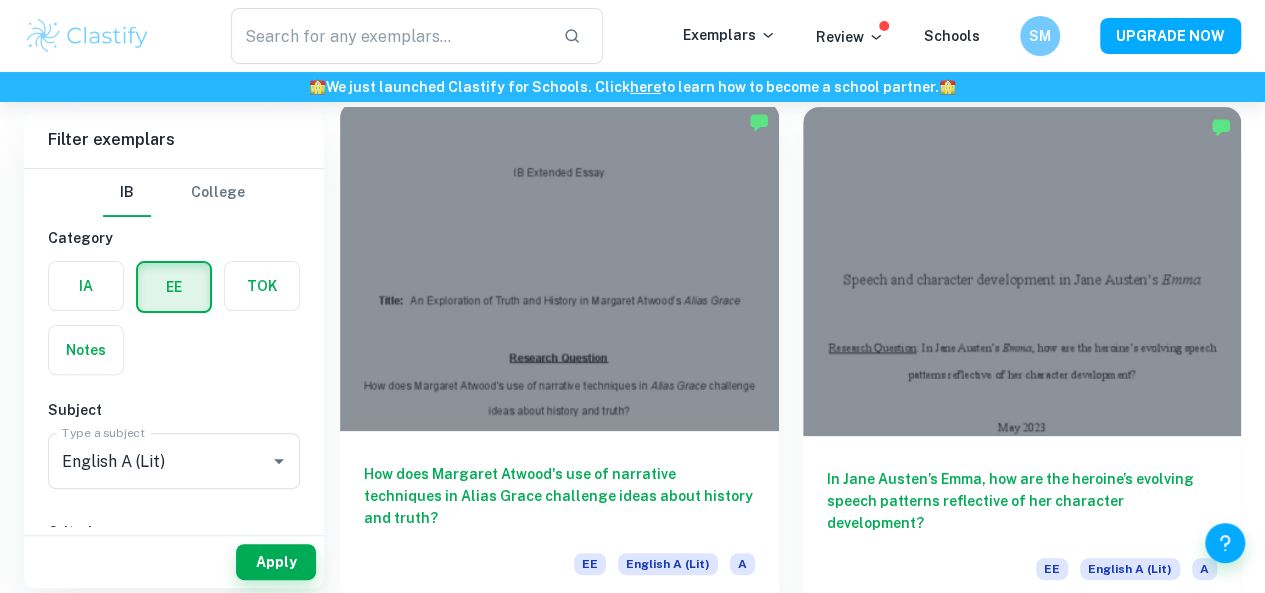 click at bounding box center (559, 266) 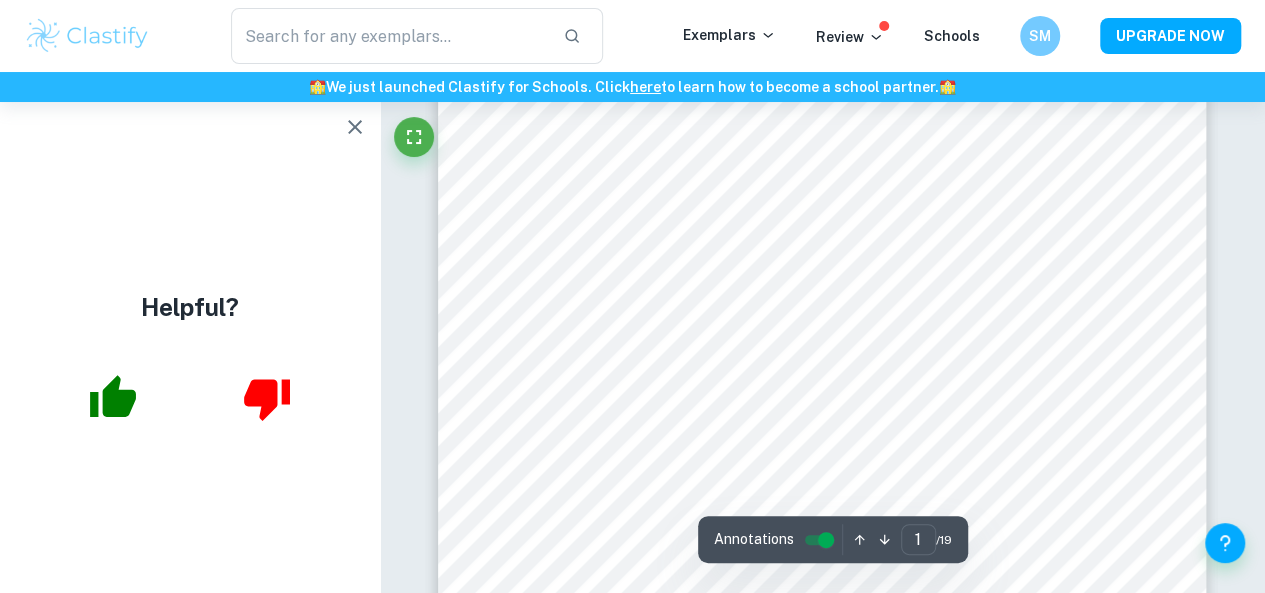 scroll, scrollTop: 91, scrollLeft: 0, axis: vertical 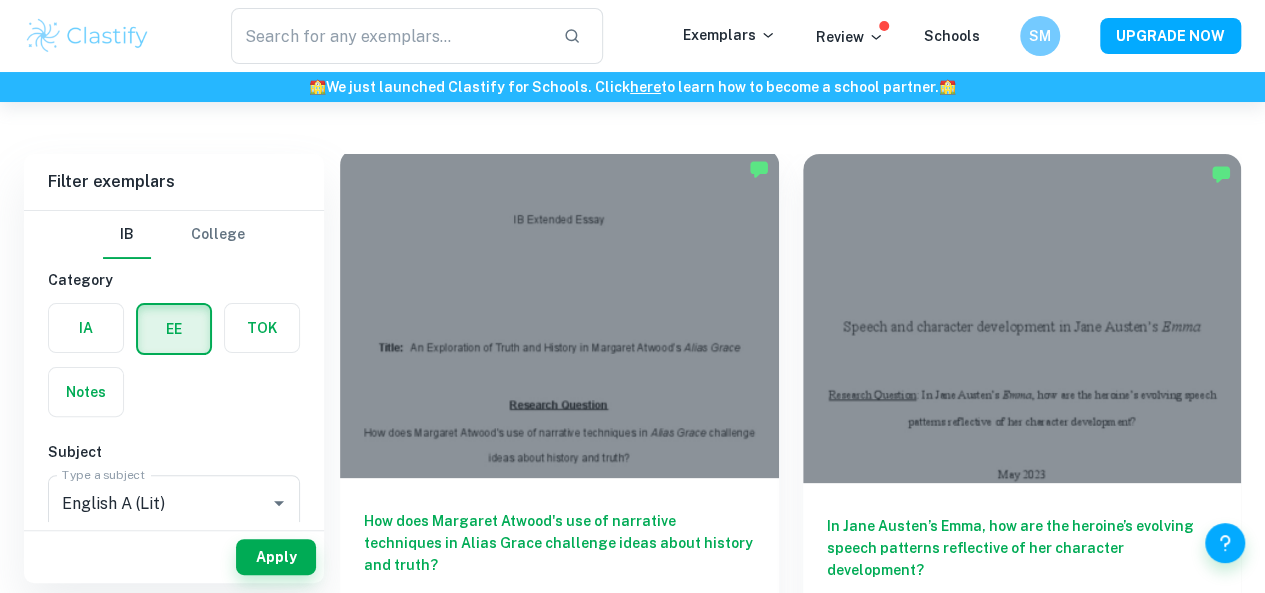 click at bounding box center [559, 313] 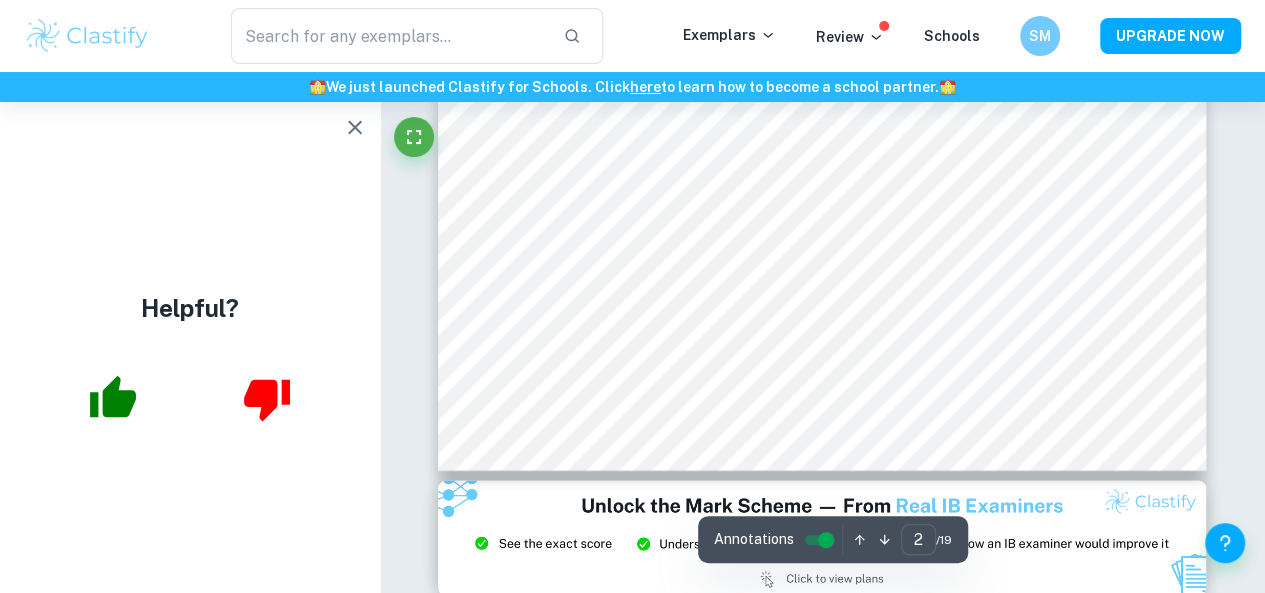scroll, scrollTop: 1583, scrollLeft: 0, axis: vertical 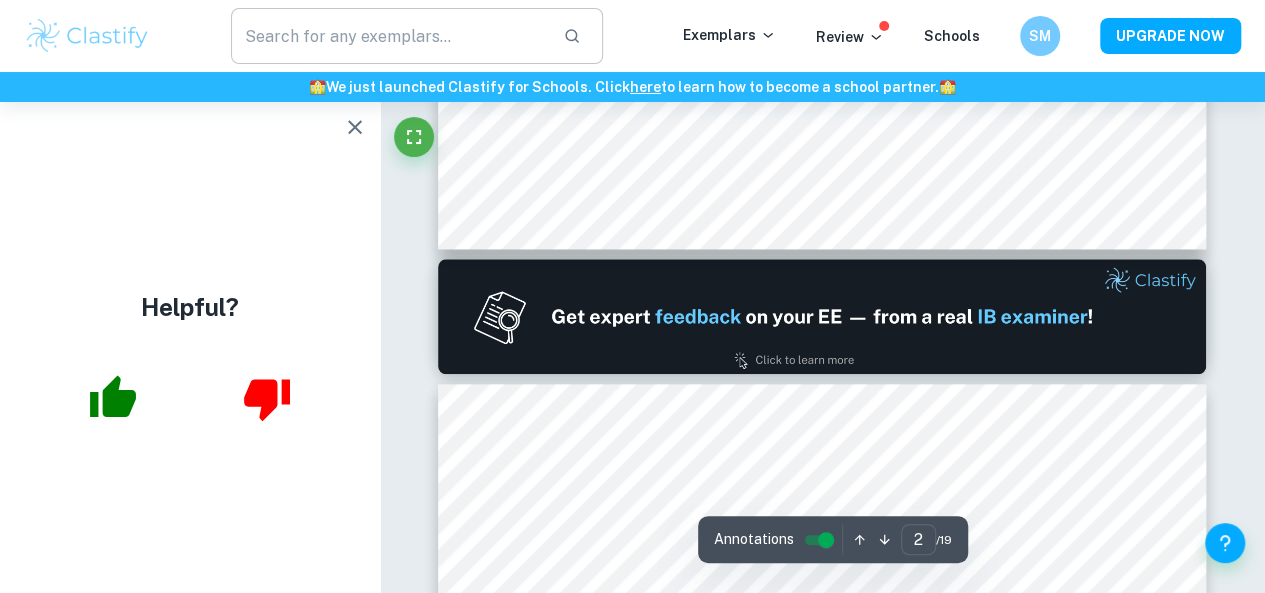 type on "1" 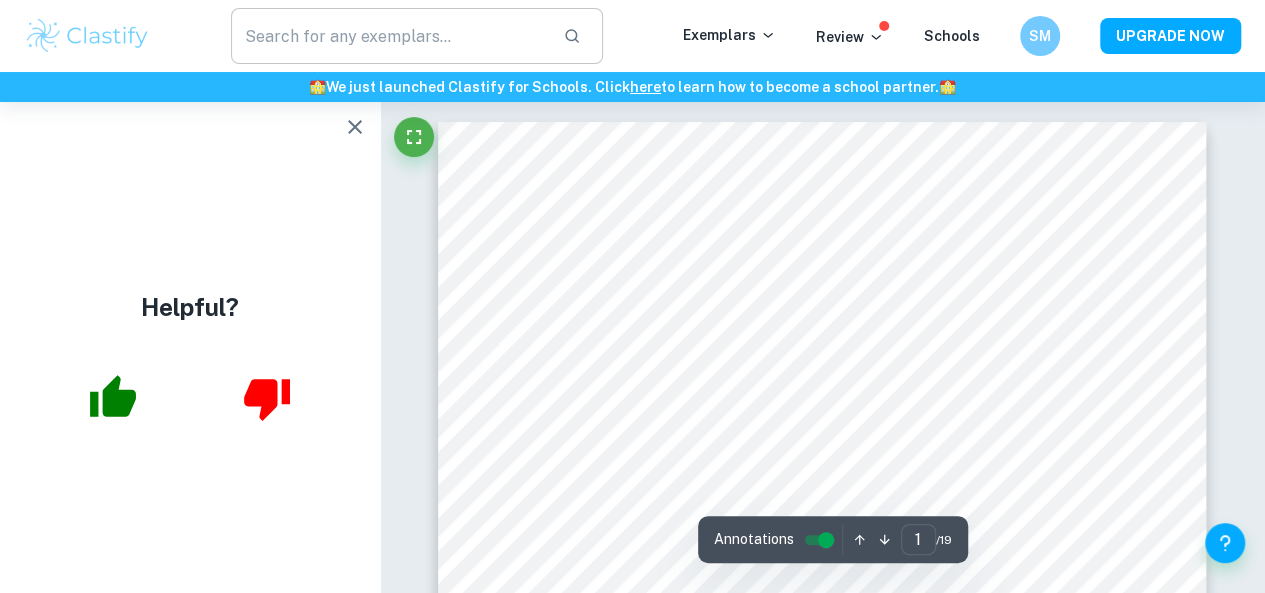 scroll, scrollTop: 11, scrollLeft: 0, axis: vertical 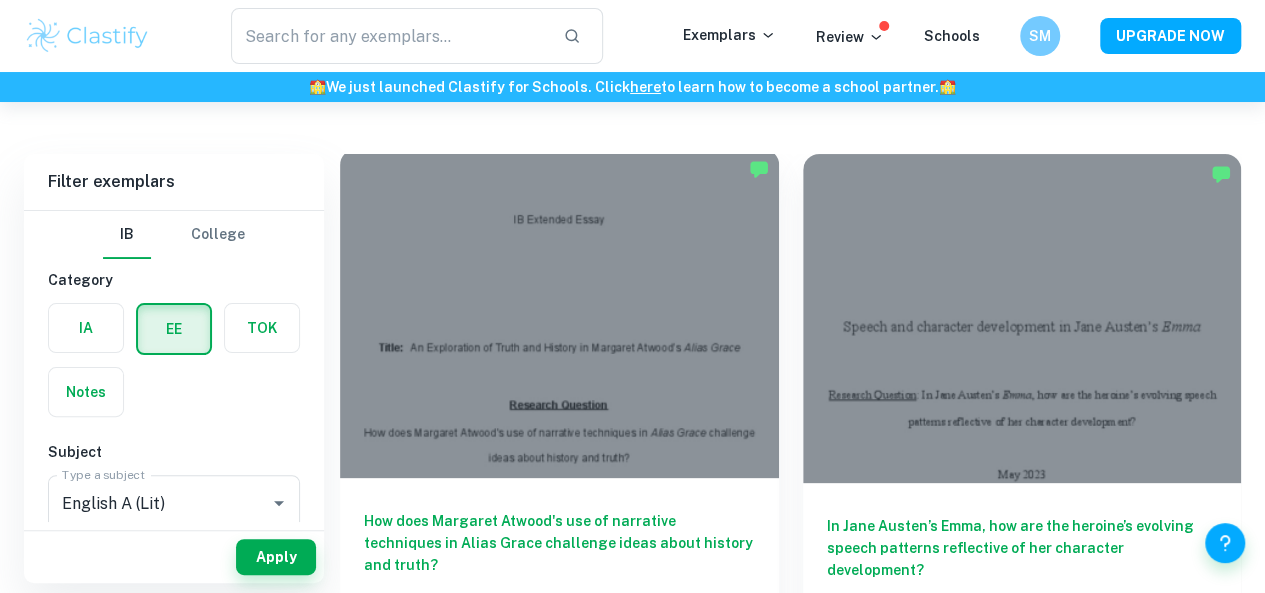 click at bounding box center (559, 313) 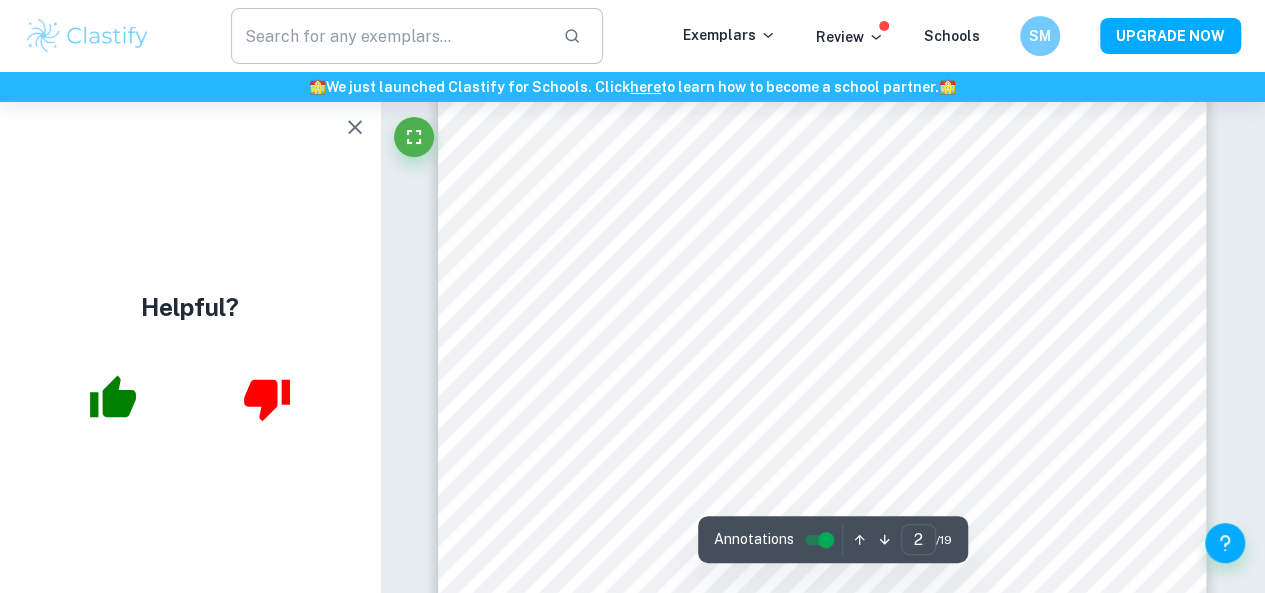 scroll, scrollTop: 1190, scrollLeft: 0, axis: vertical 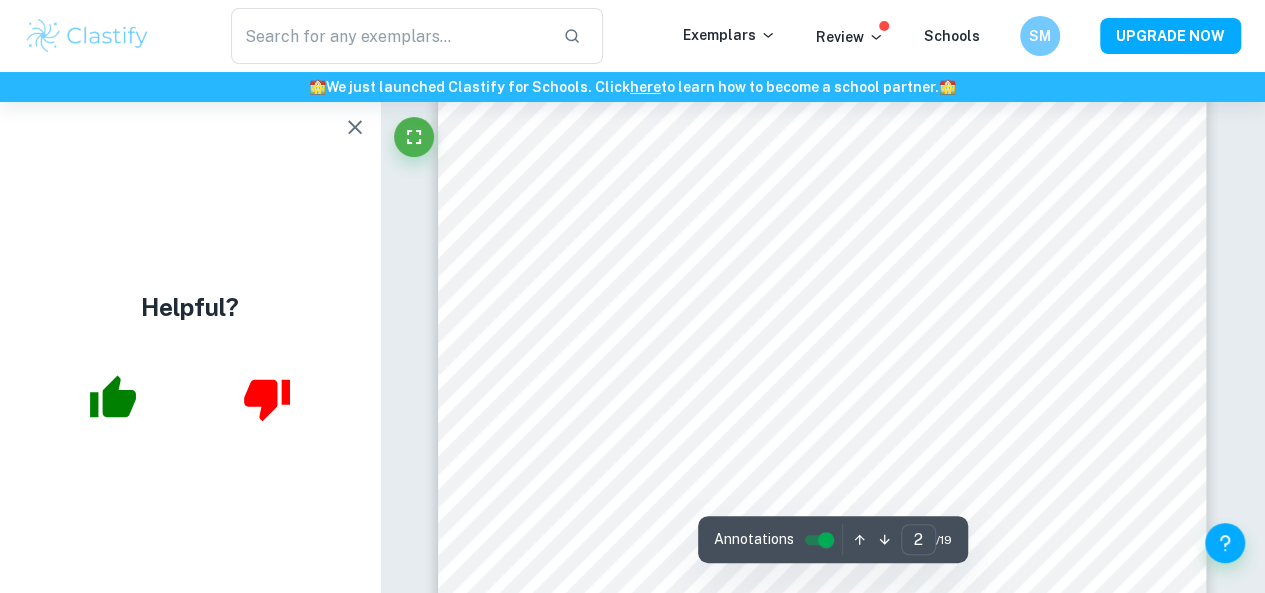 type on "1" 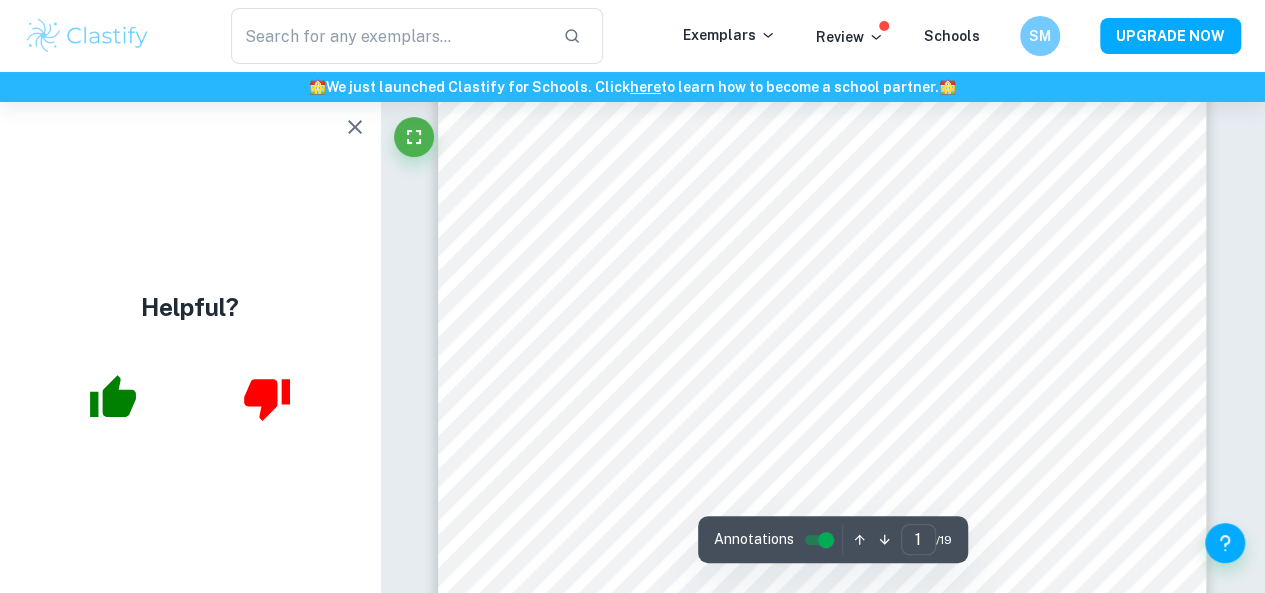 scroll, scrollTop: 39, scrollLeft: 0, axis: vertical 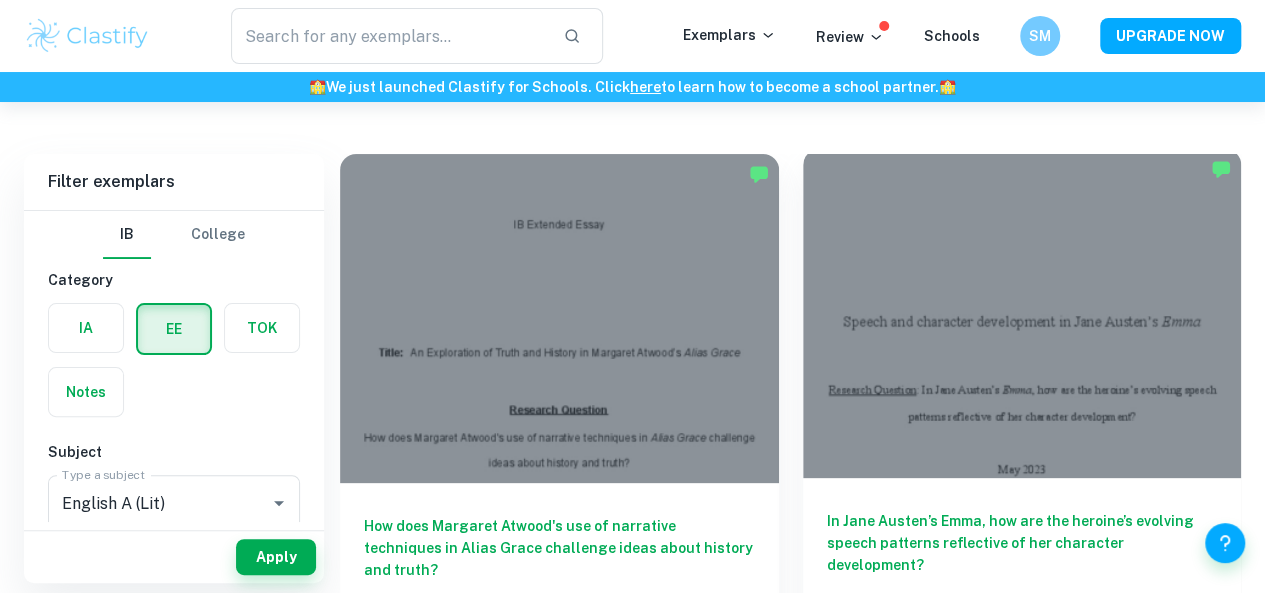 click at bounding box center [1022, 313] 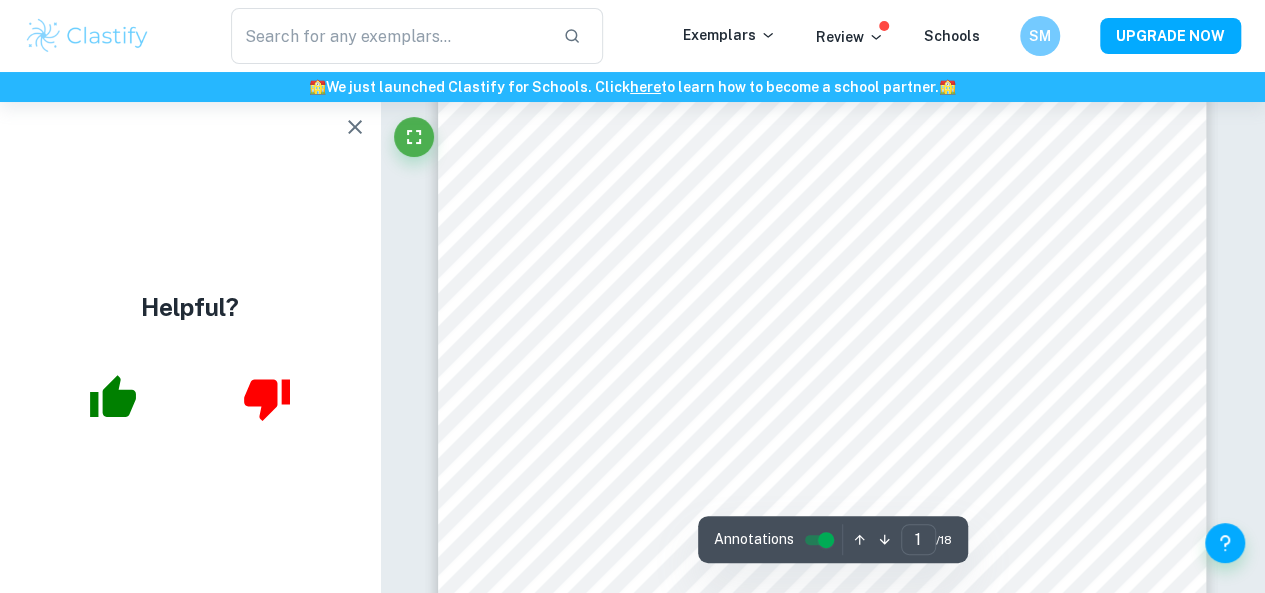 scroll, scrollTop: 0, scrollLeft: 0, axis: both 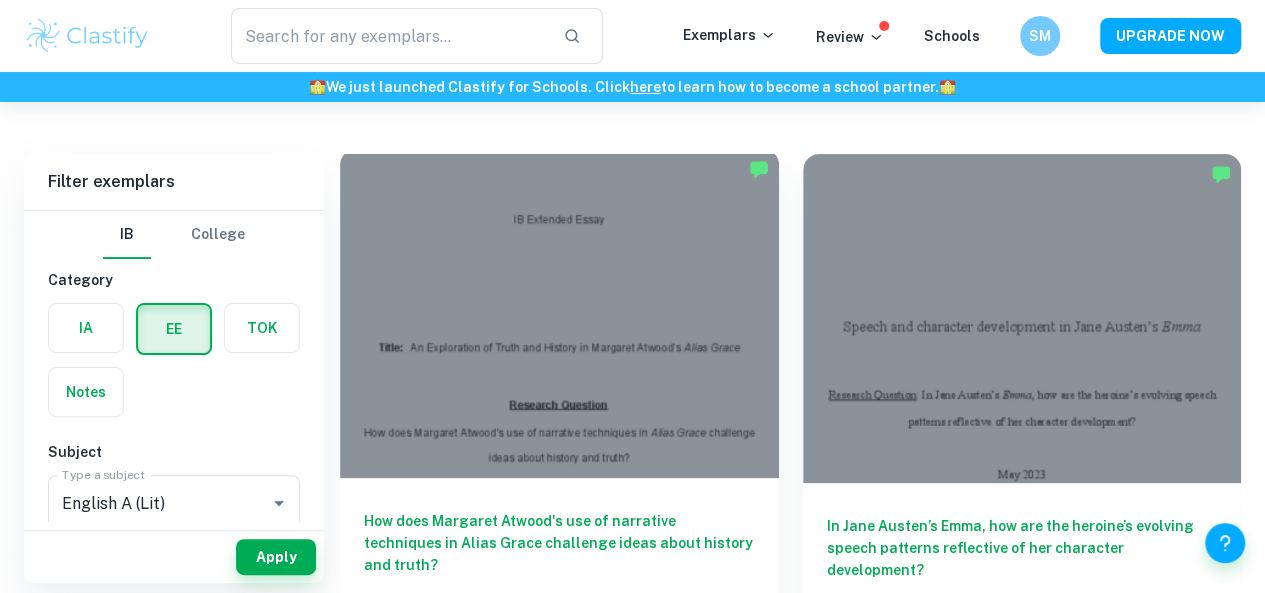 click at bounding box center [559, 313] 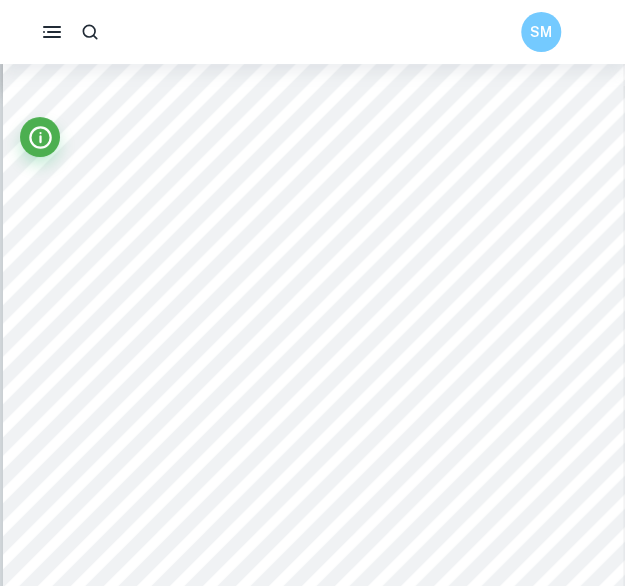 scroll, scrollTop: 994, scrollLeft: 0, axis: vertical 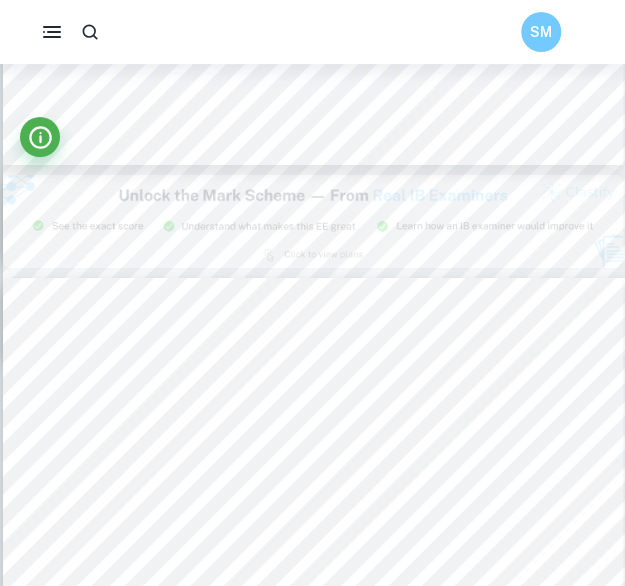 type on "3" 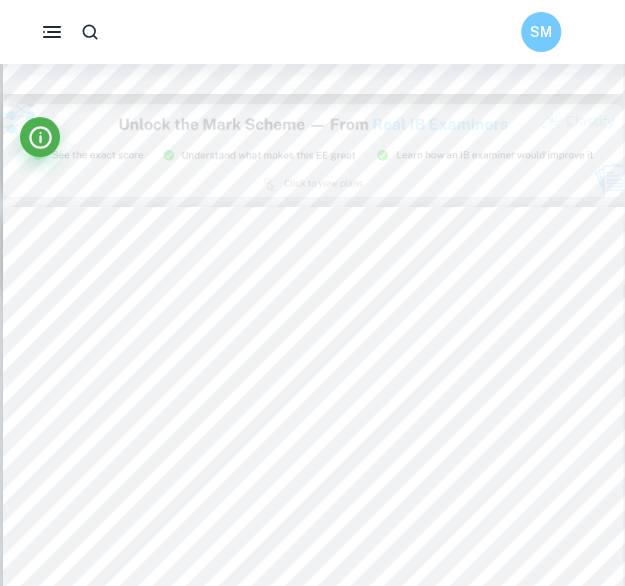 scroll, scrollTop: 1764, scrollLeft: 0, axis: vertical 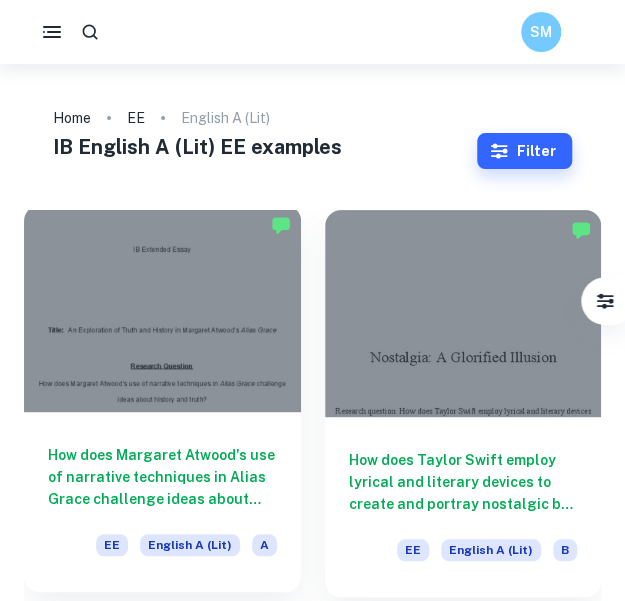click at bounding box center (162, 308) 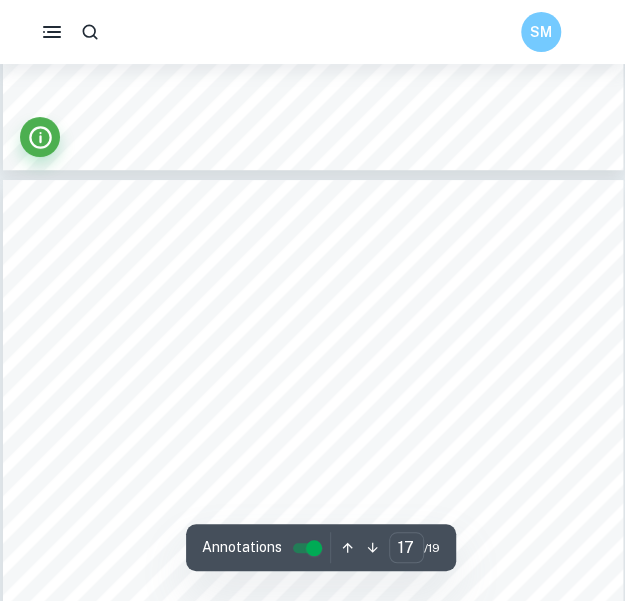 scroll, scrollTop: 13306, scrollLeft: 0, axis: vertical 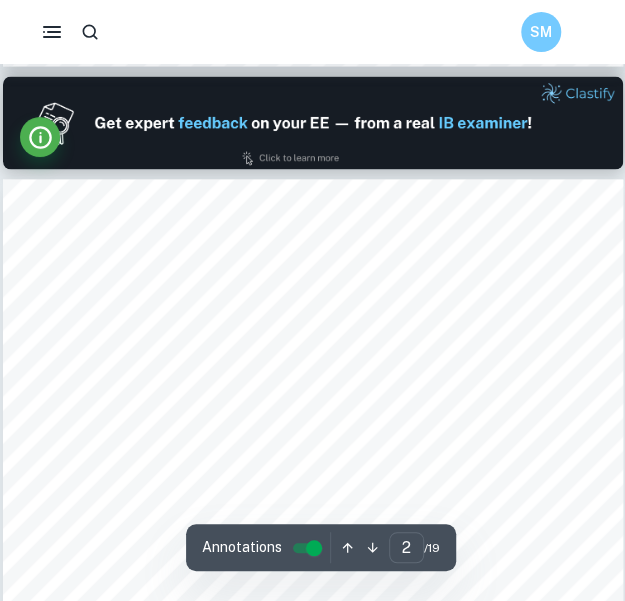 type on "1" 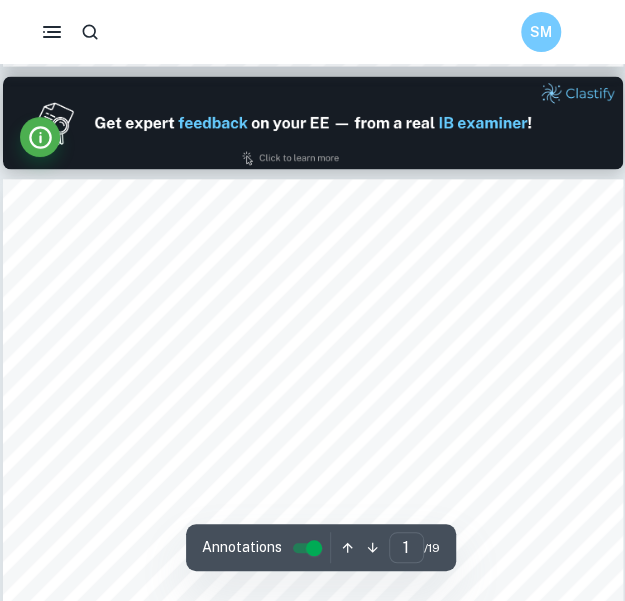 scroll, scrollTop: 0, scrollLeft: 0, axis: both 